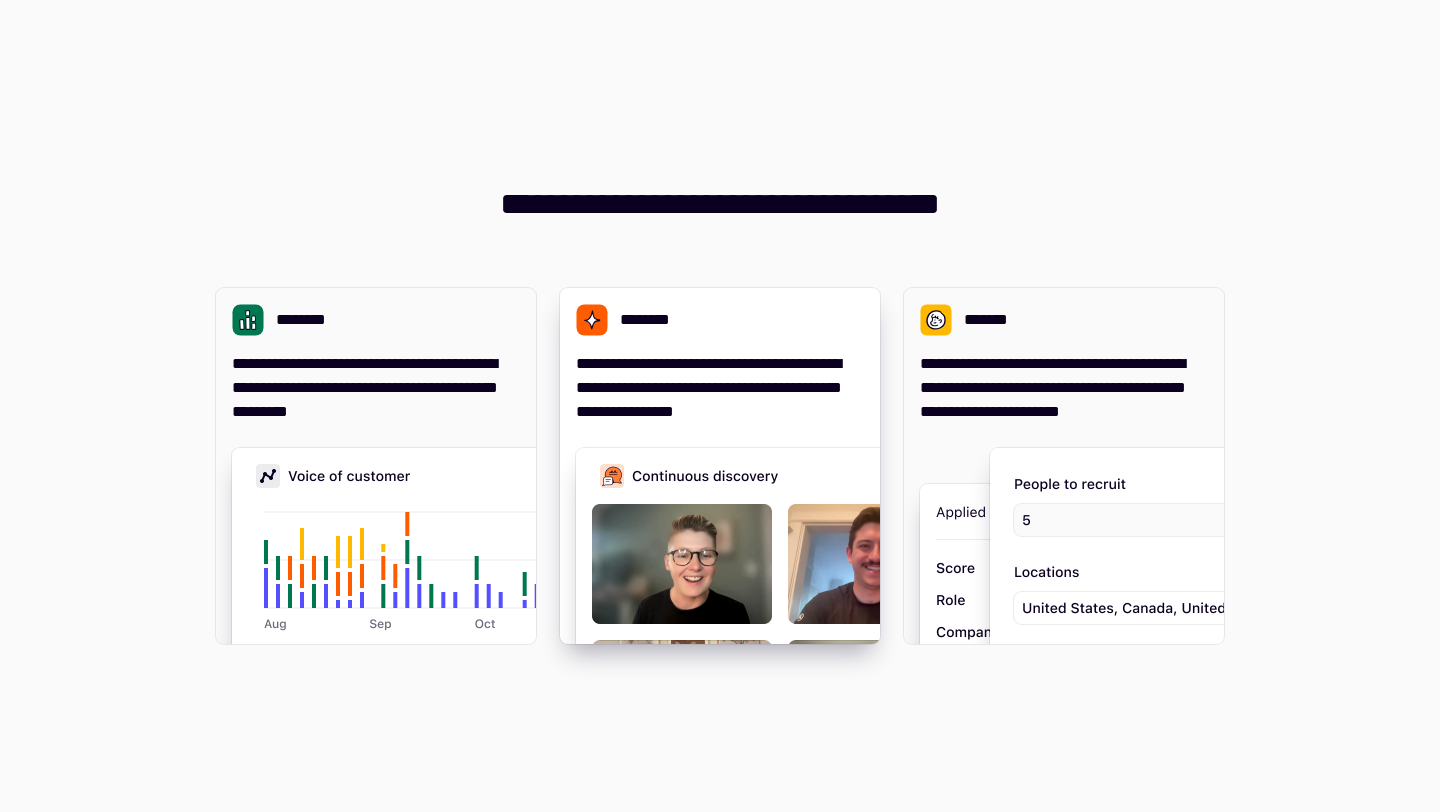 scroll, scrollTop: 0, scrollLeft: 0, axis: both 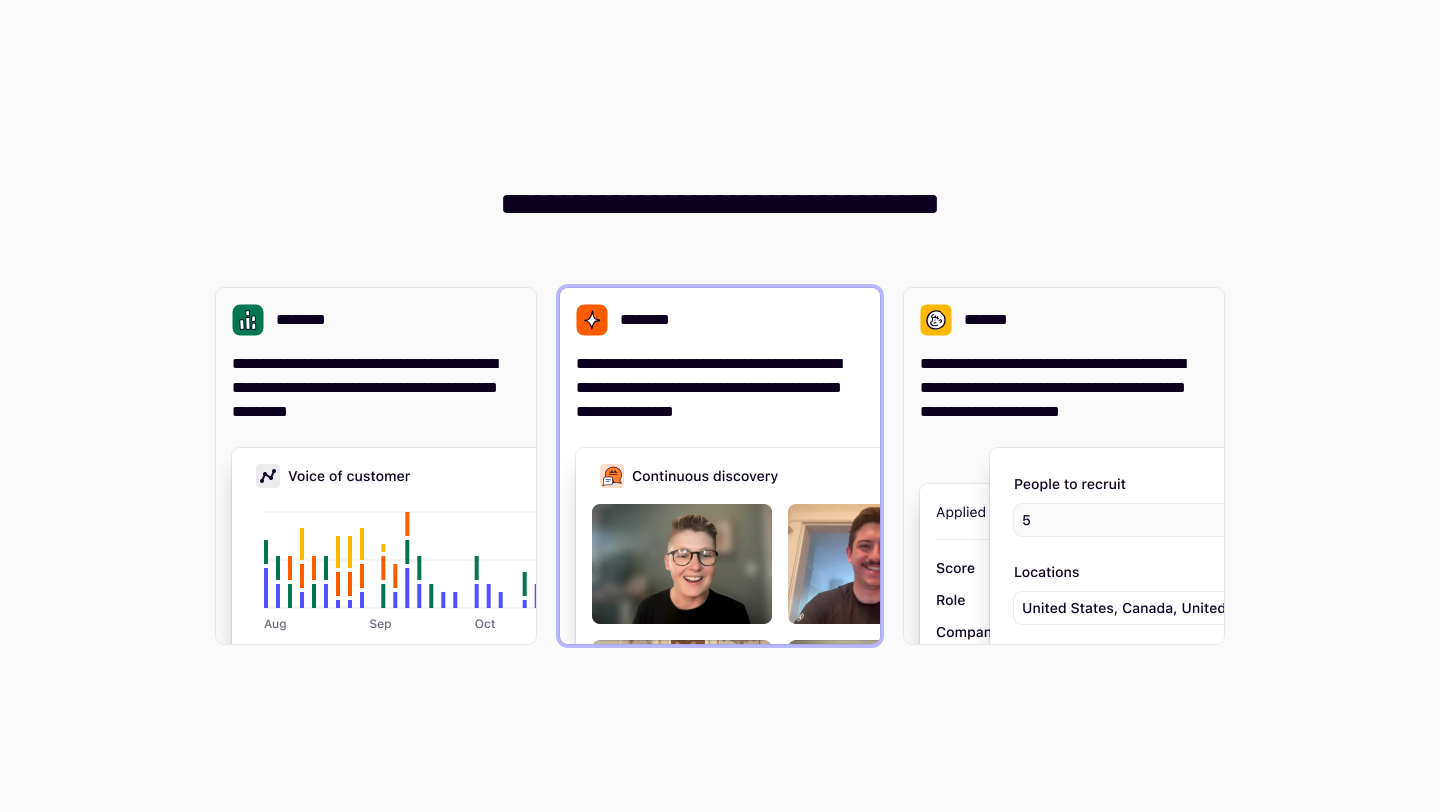 click at bounding box center [876, 648] 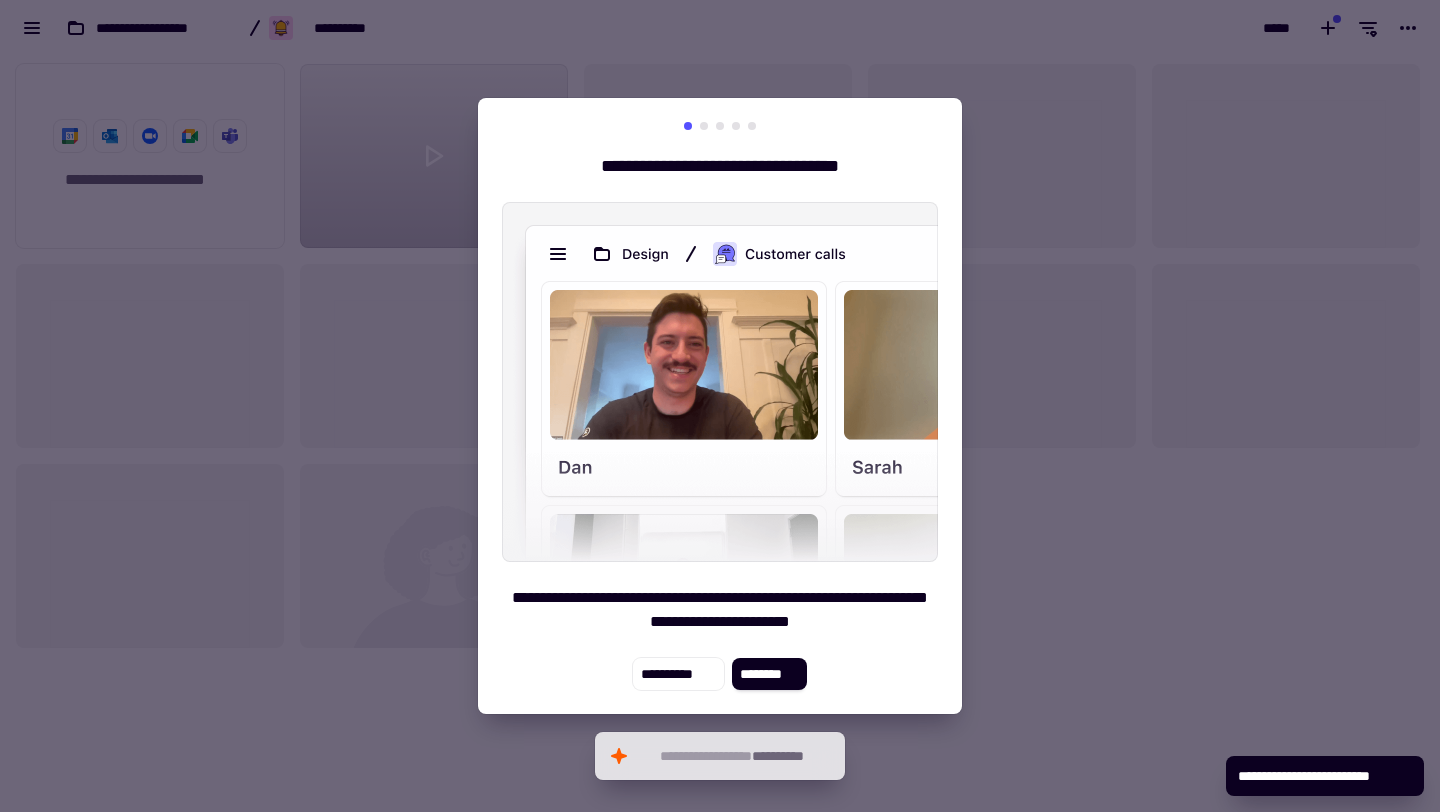 scroll, scrollTop: 1, scrollLeft: 1, axis: both 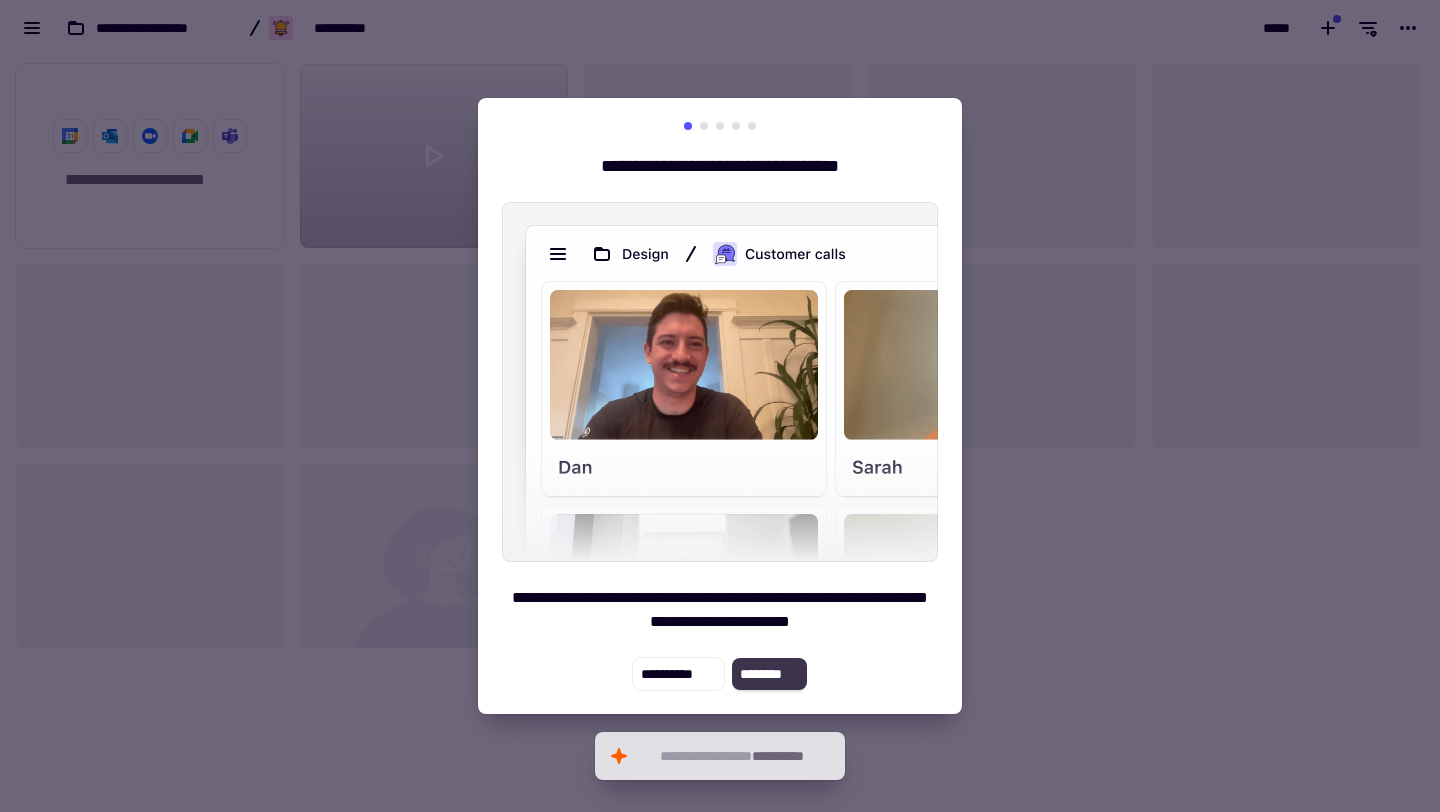 click on "********" 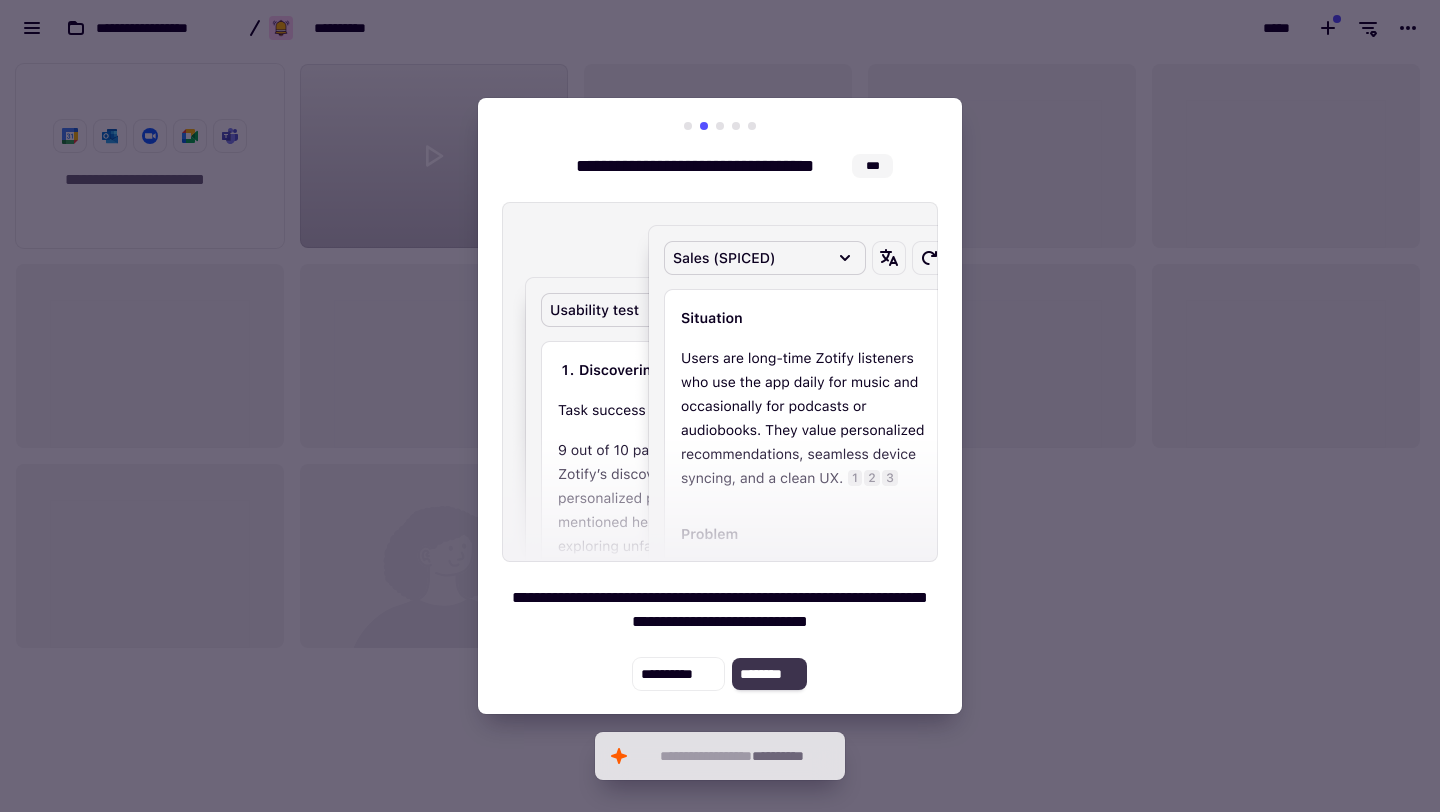 click on "********" 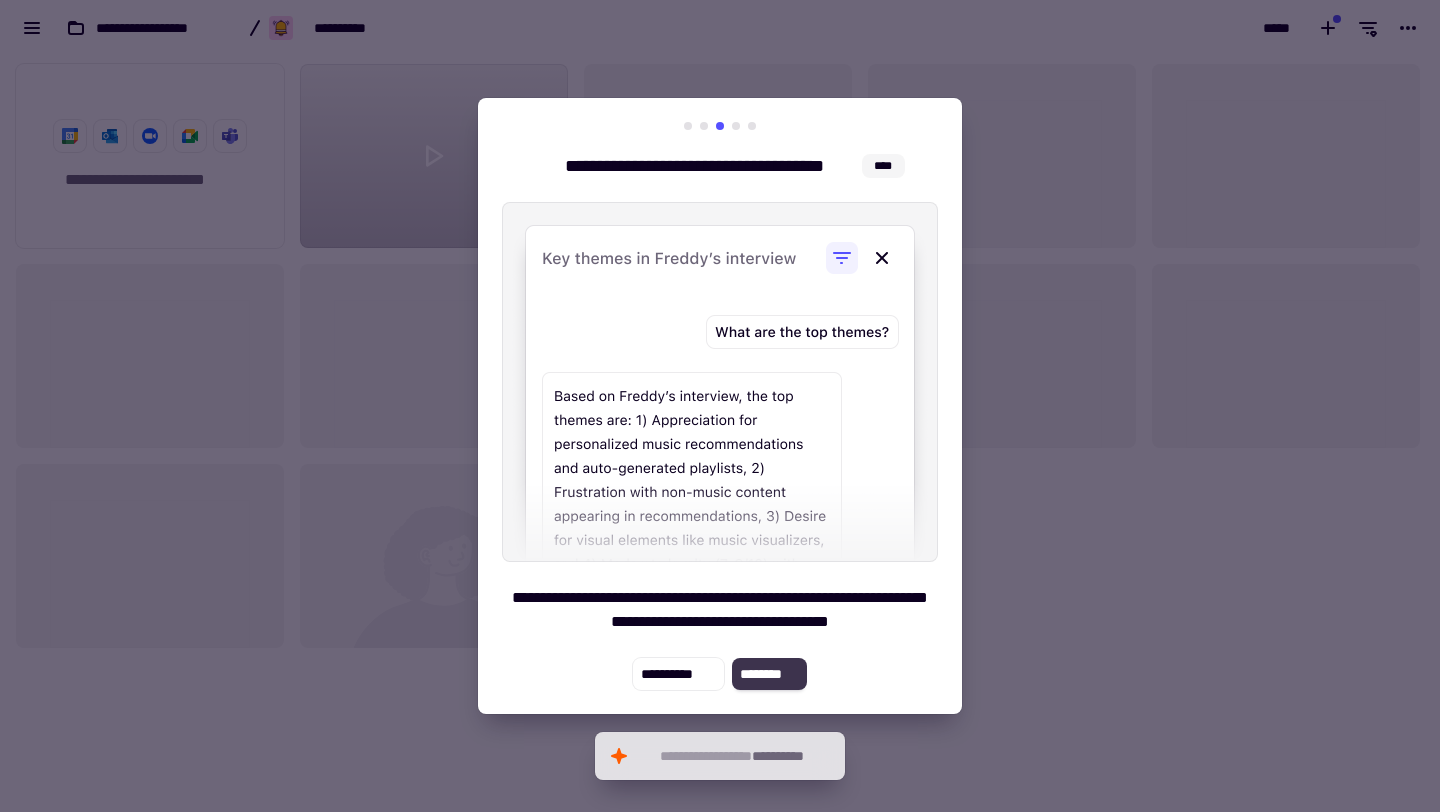 click on "********" 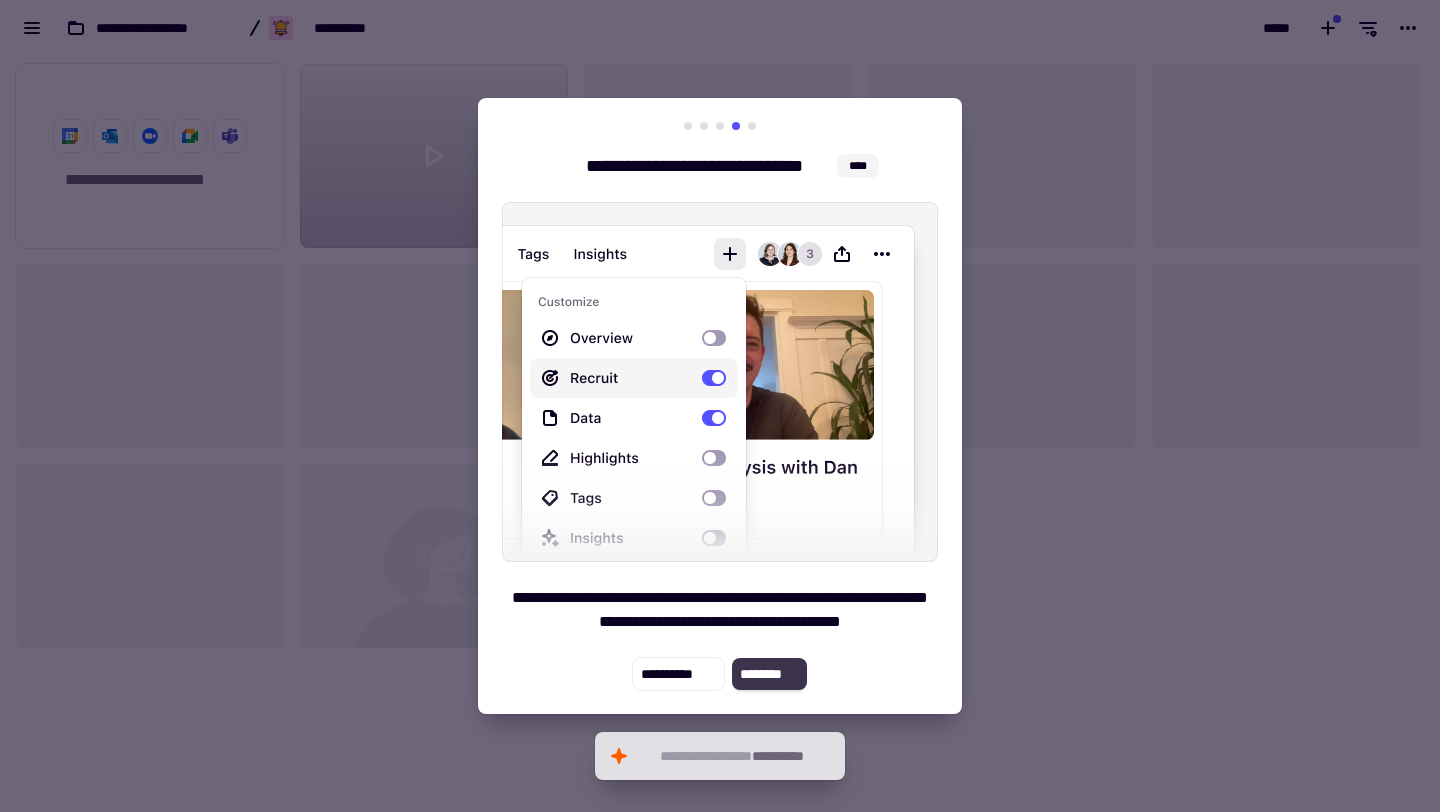 click on "********" 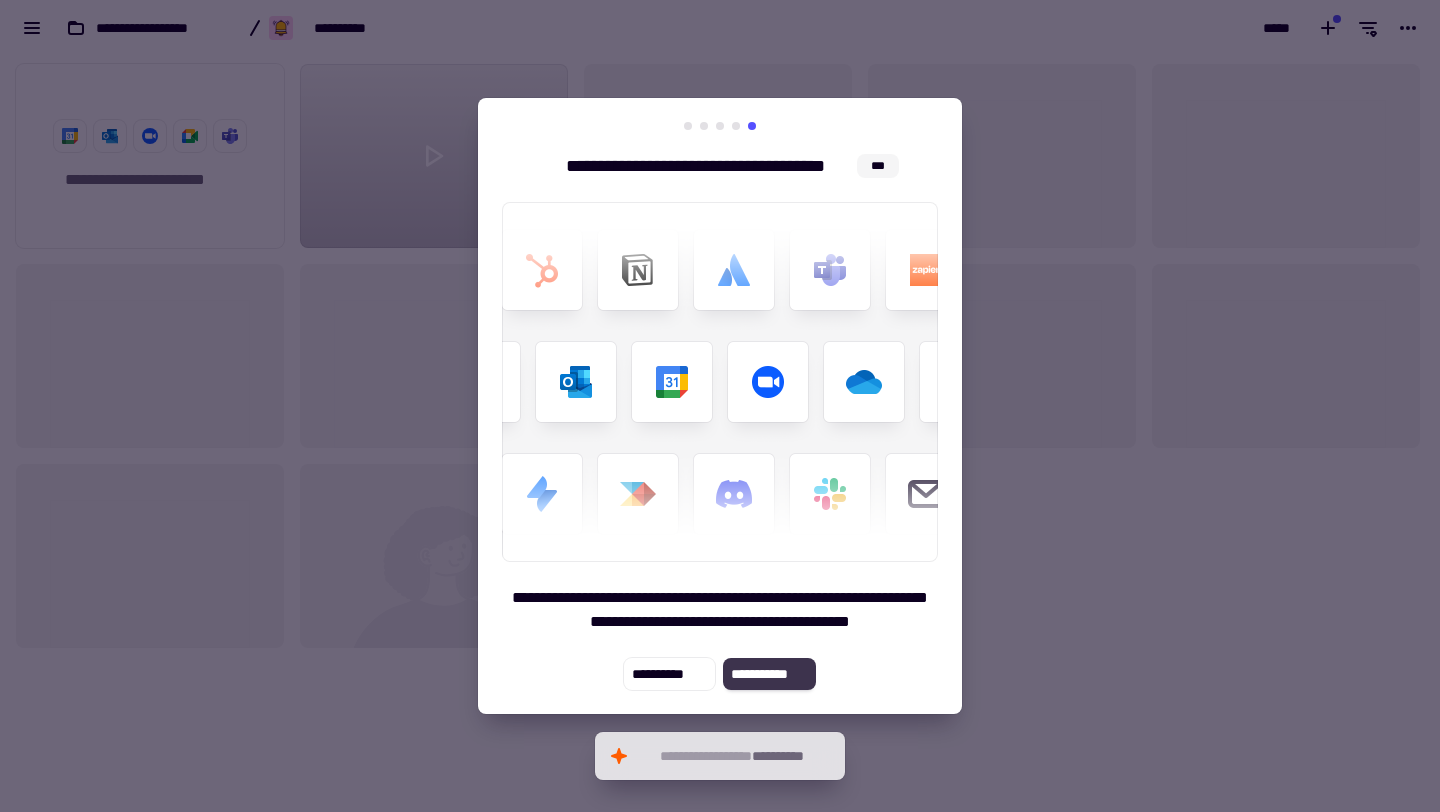 click on "**********" 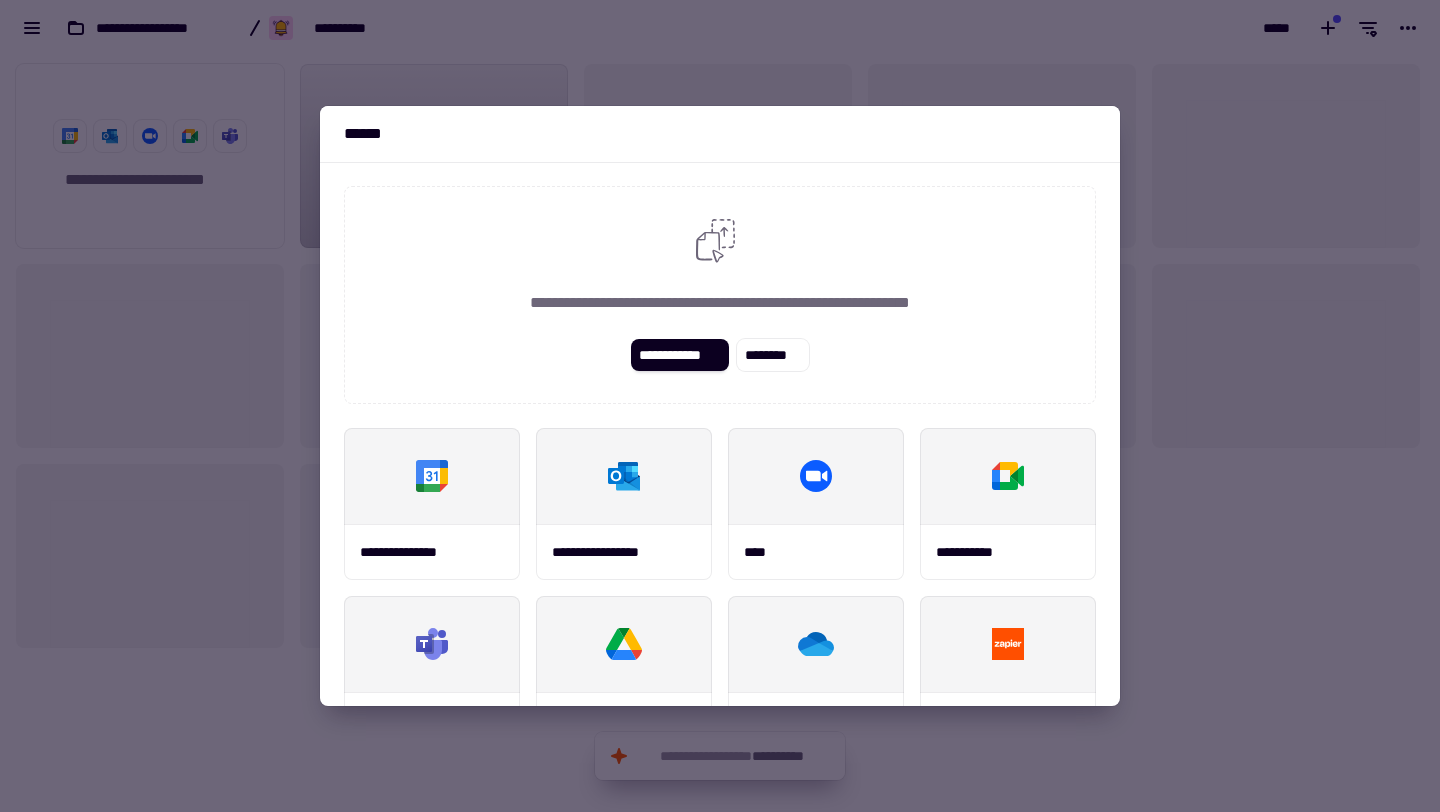 click at bounding box center (720, 406) 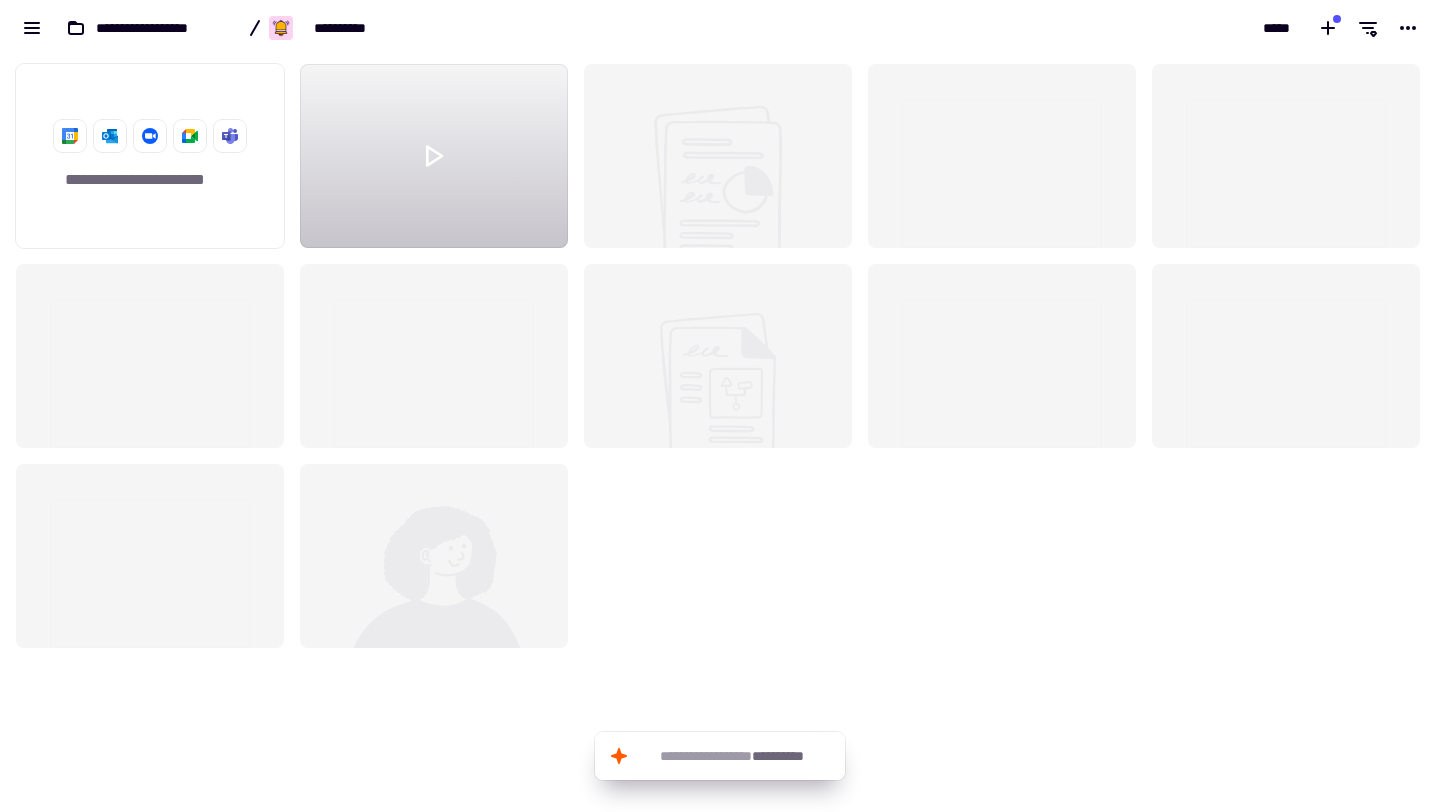 click 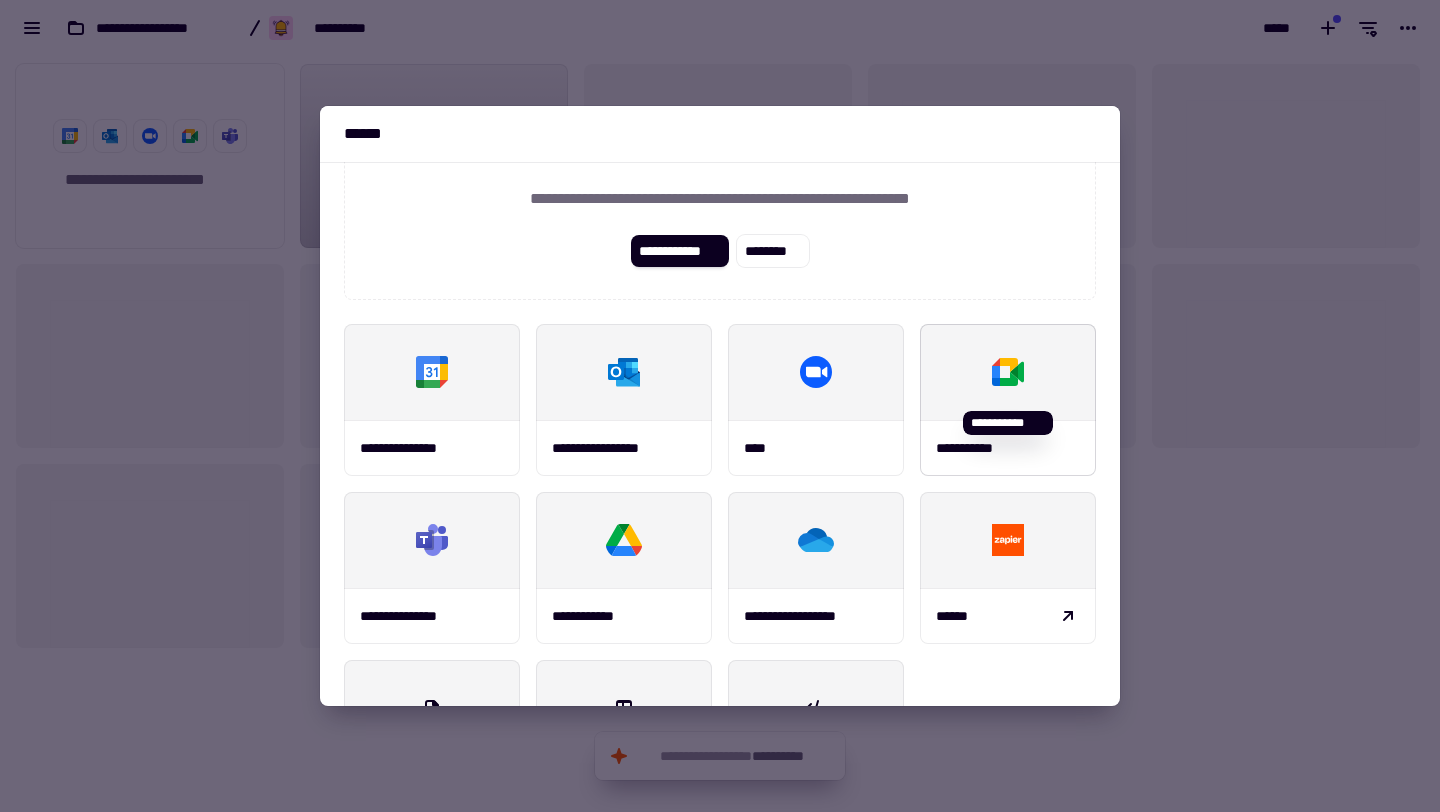 scroll, scrollTop: 234, scrollLeft: 0, axis: vertical 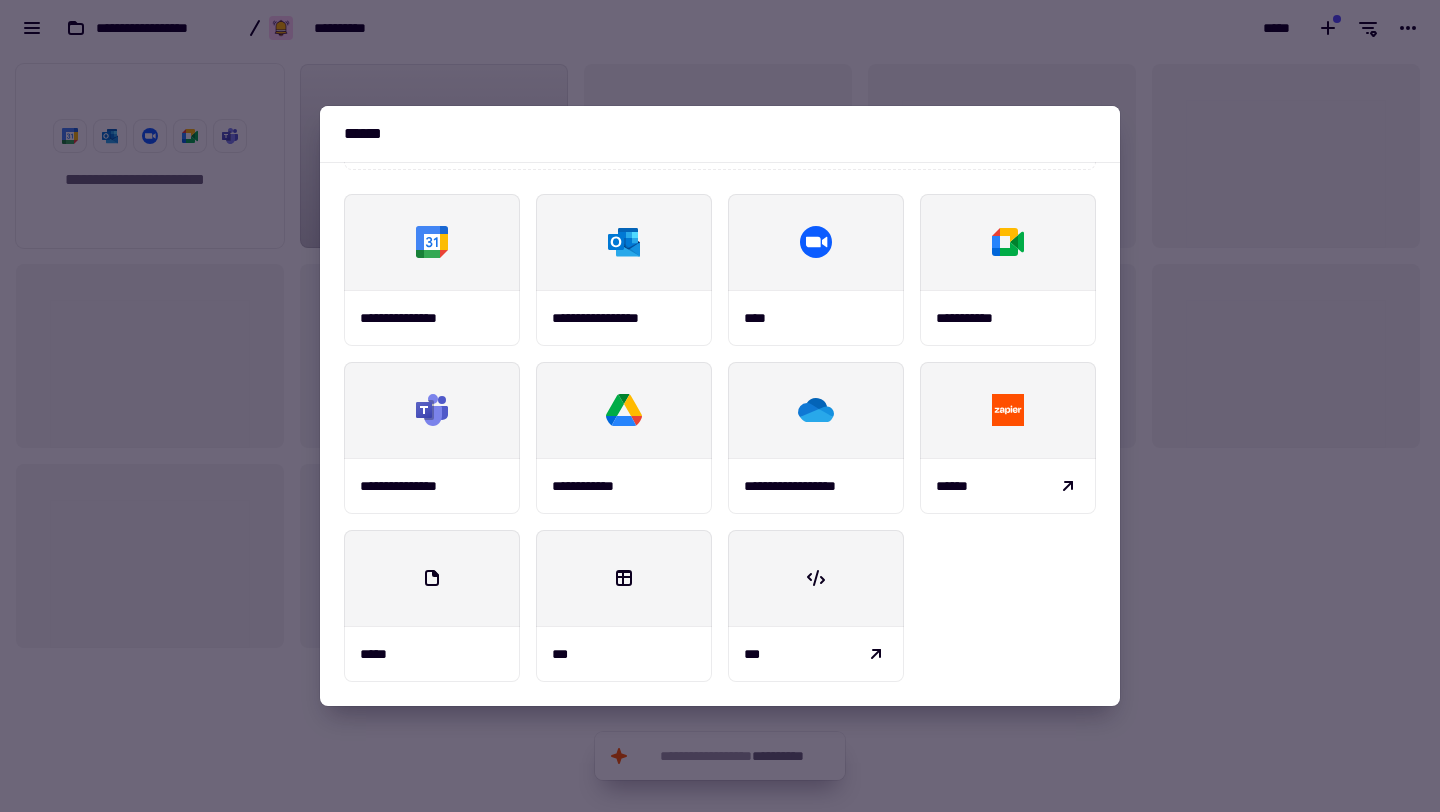 click at bounding box center (720, 406) 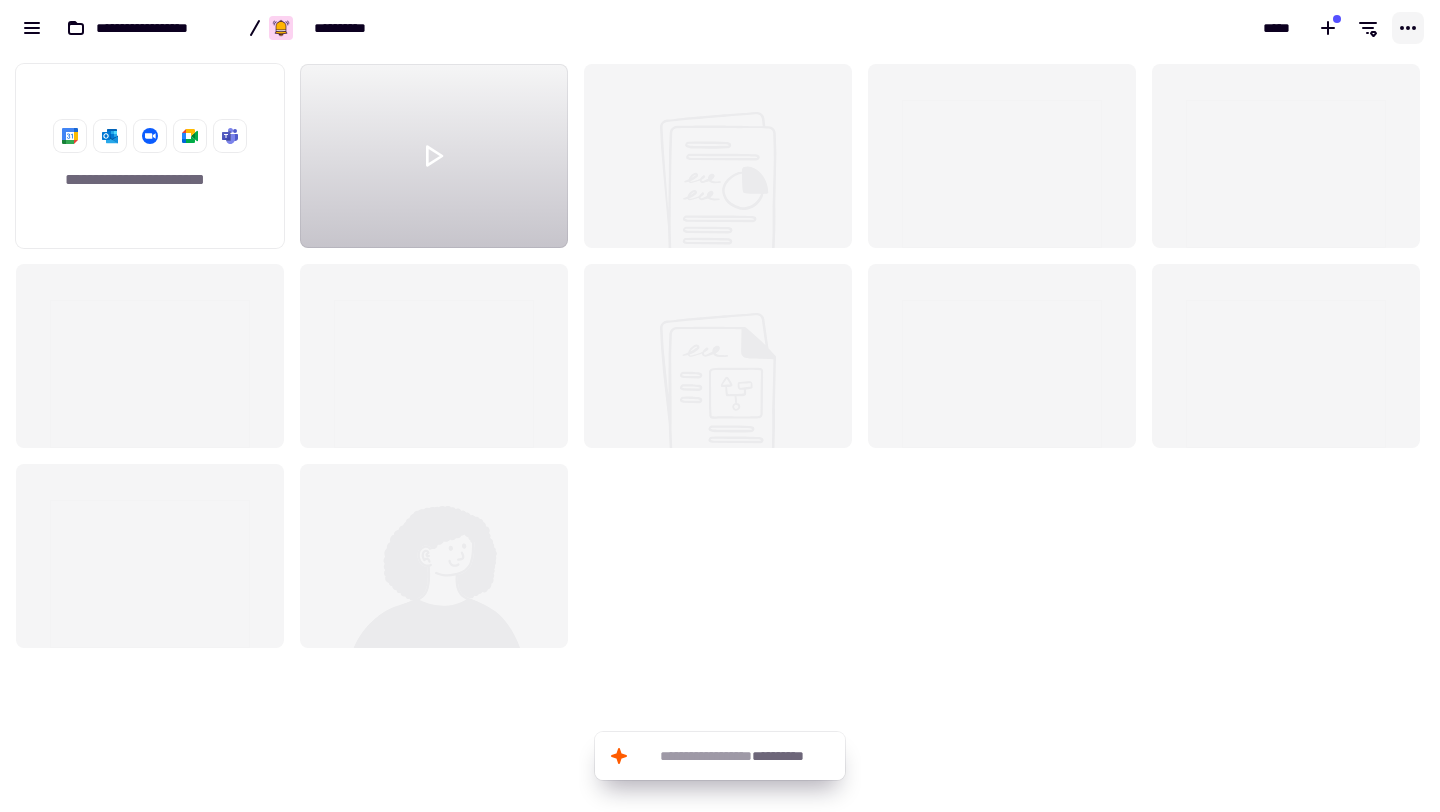 click 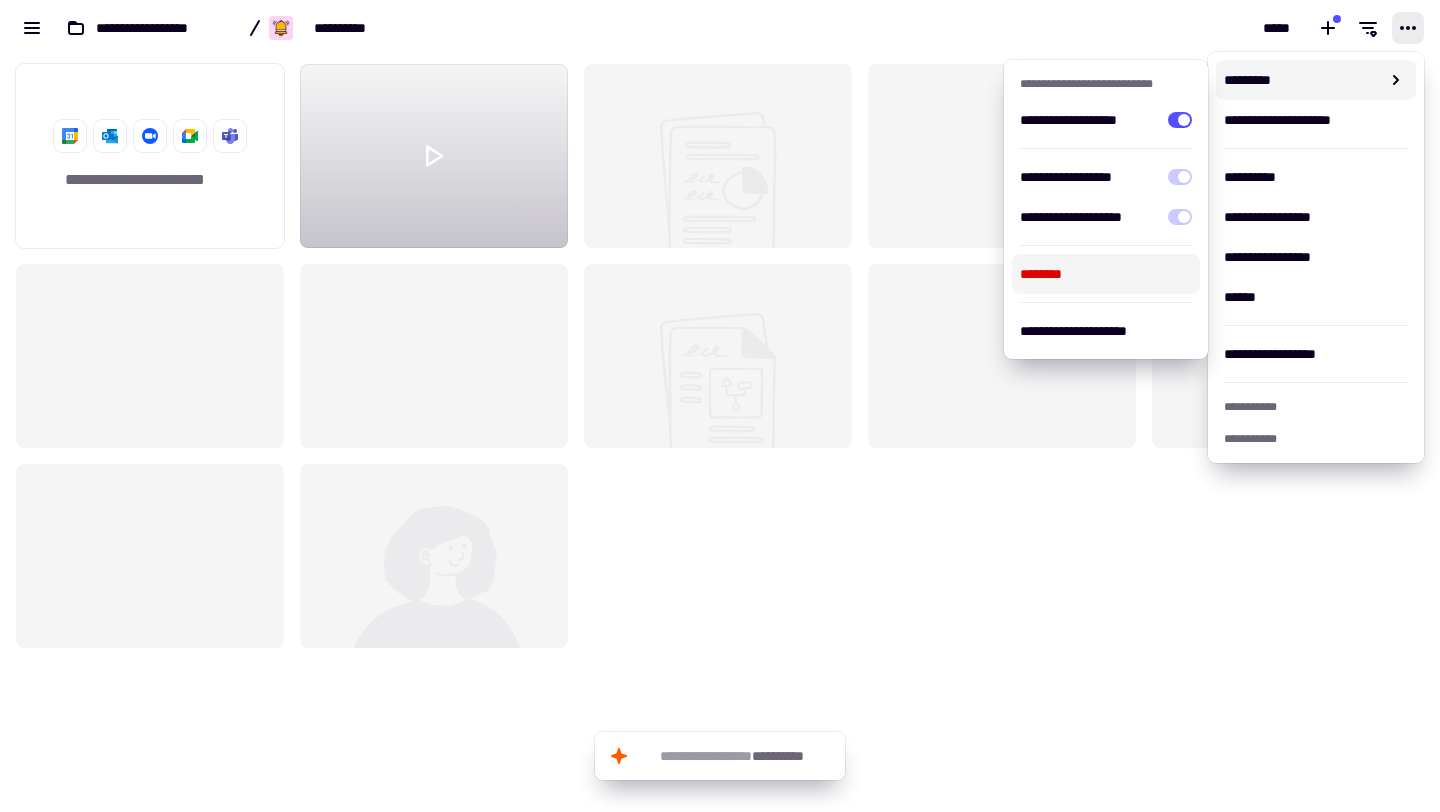 click on "********" at bounding box center (1106, 274) 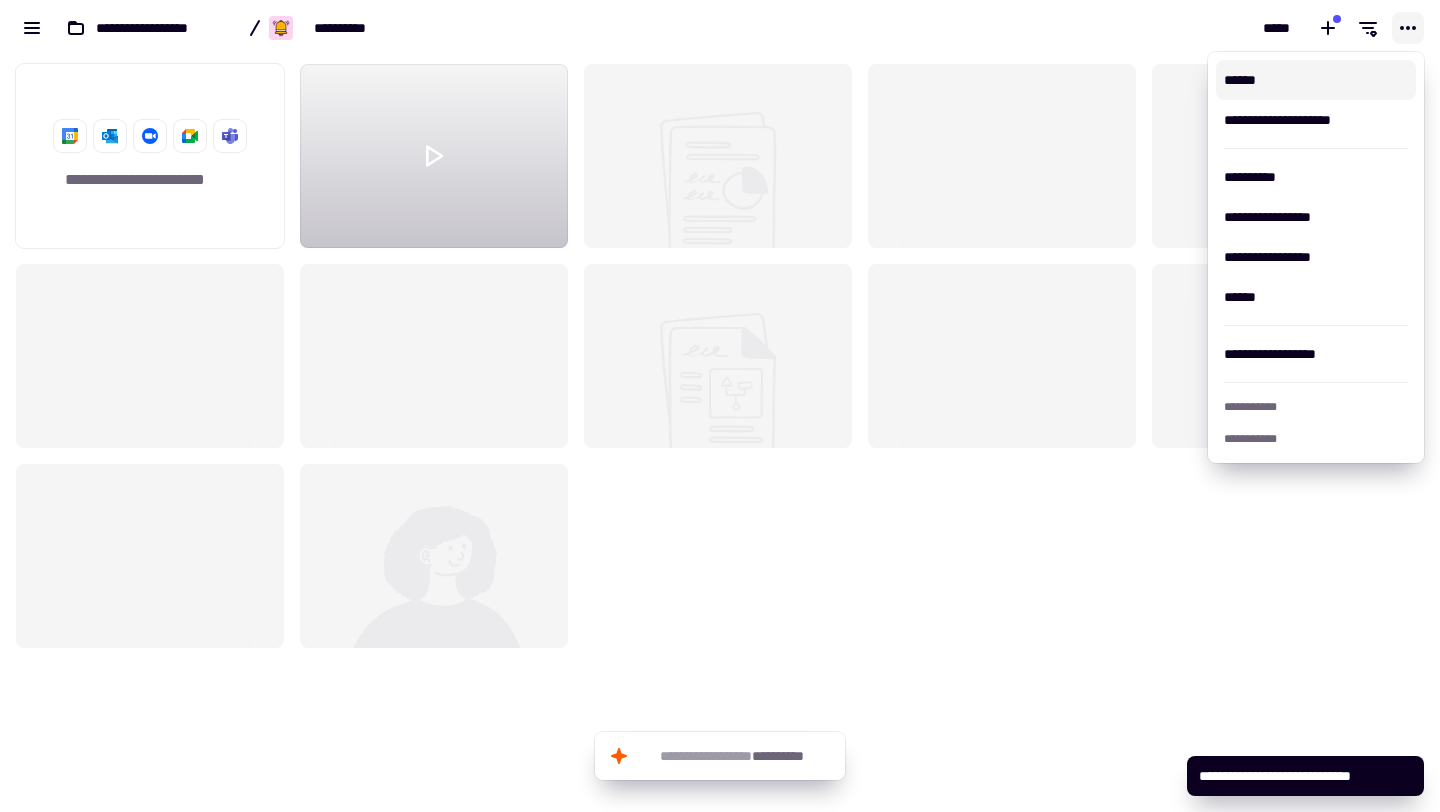 click 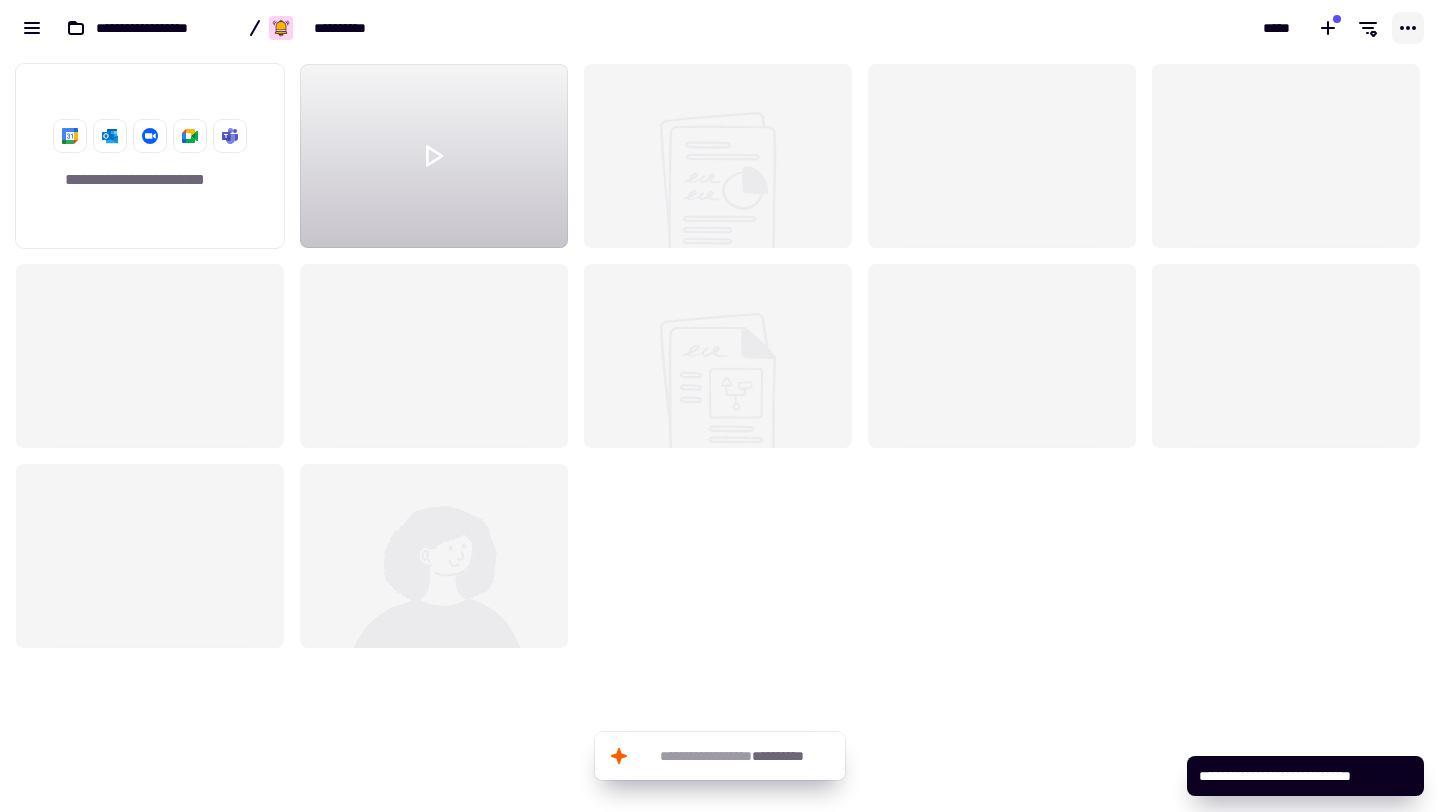 click 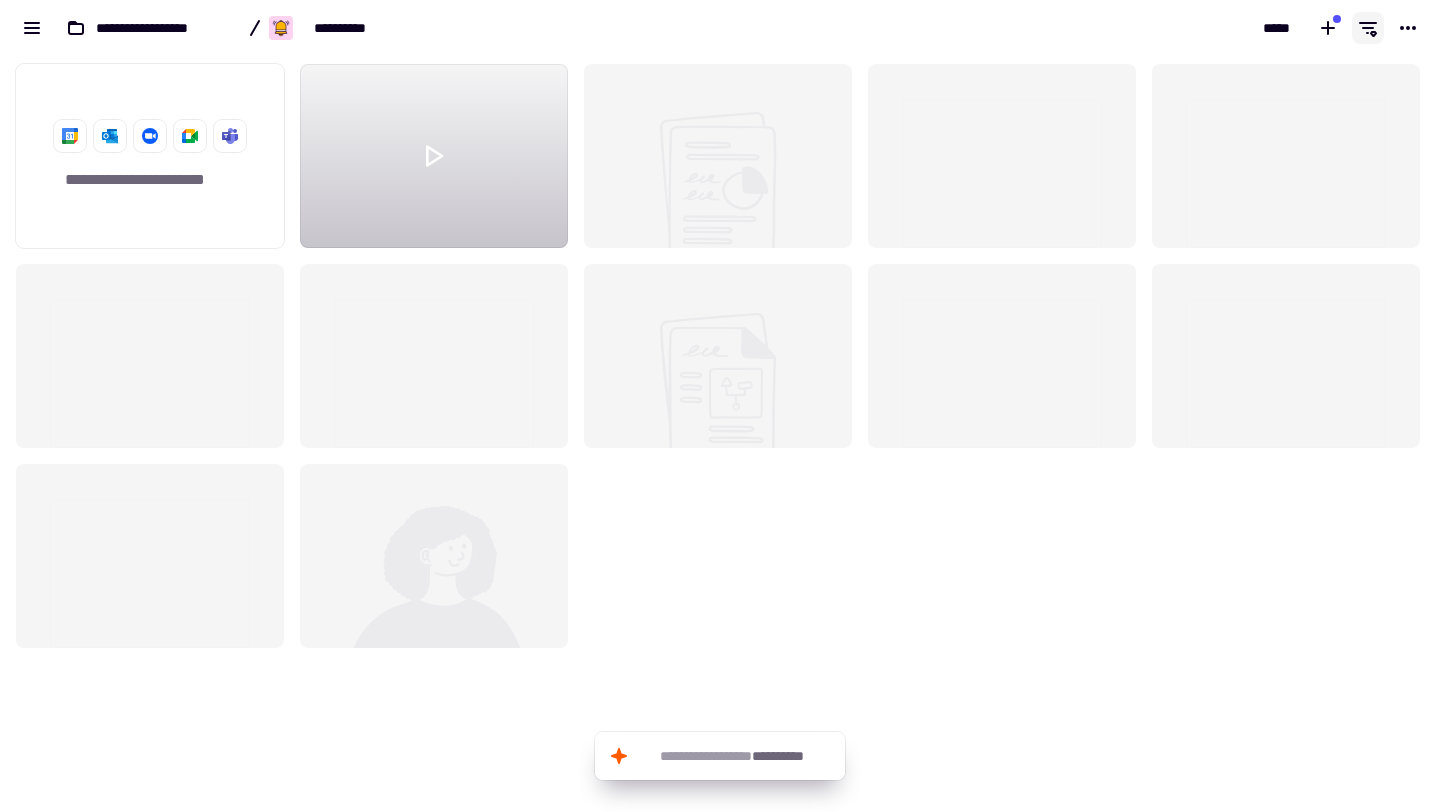 click 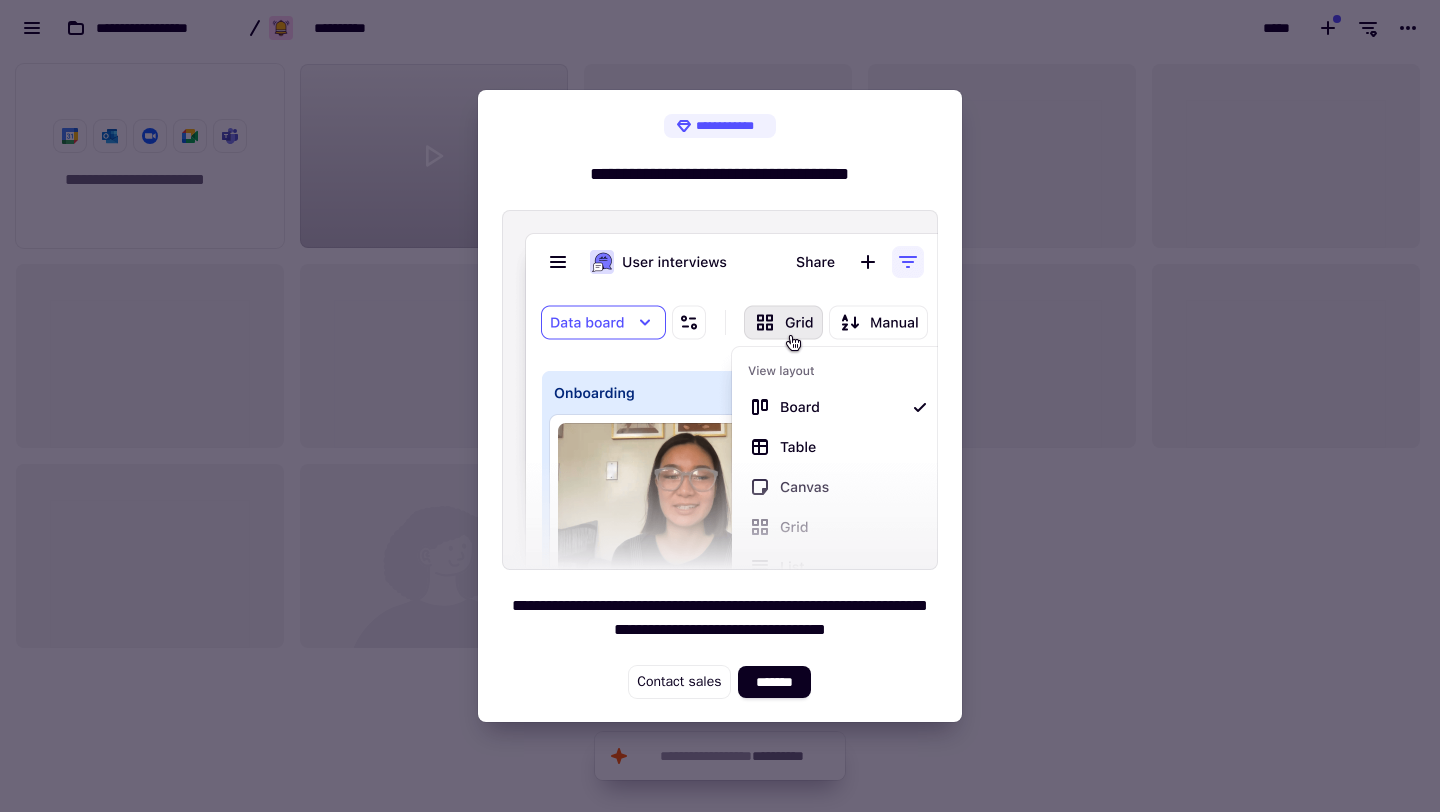 click at bounding box center (720, 406) 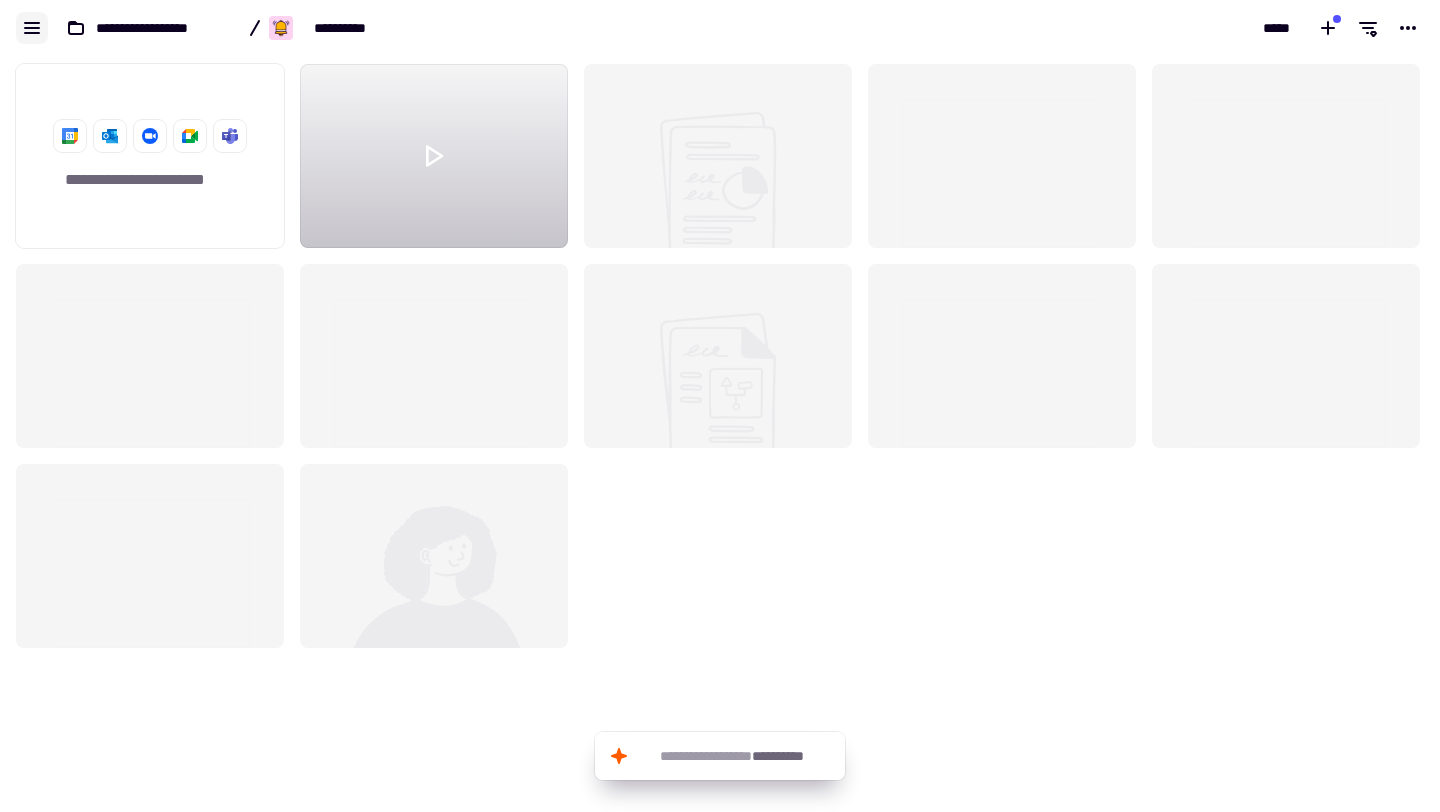 click 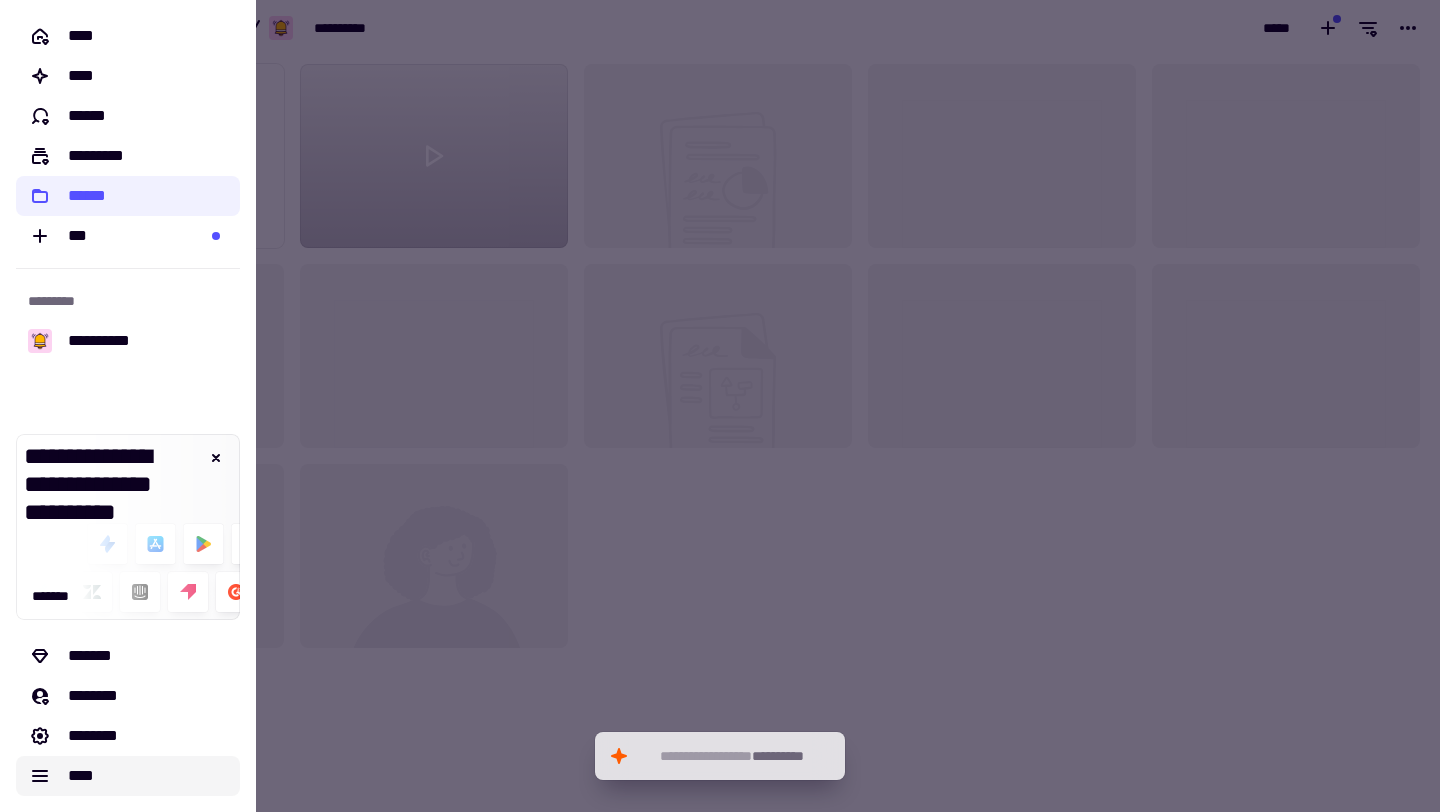 click on "****" 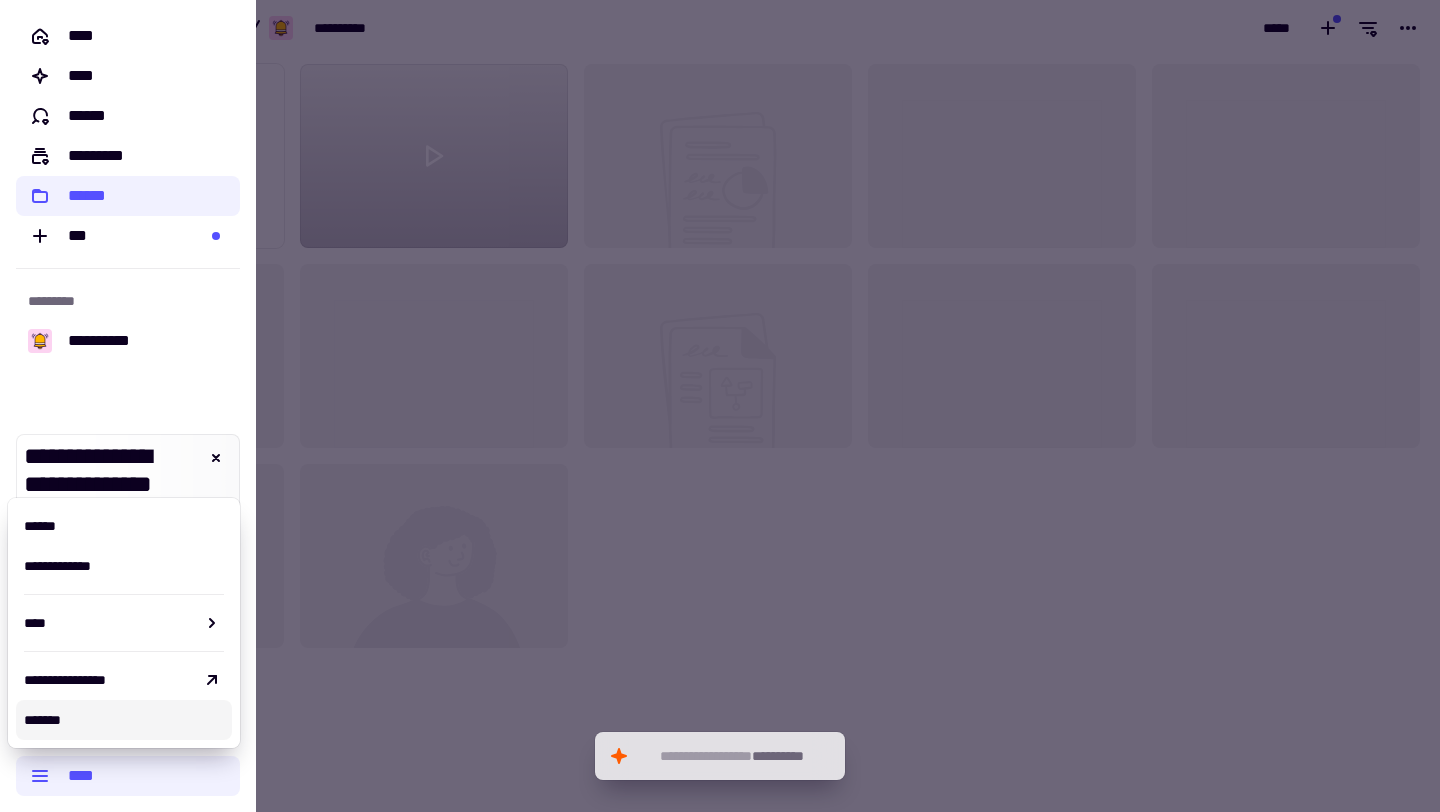 click on "*******" at bounding box center (124, 720) 